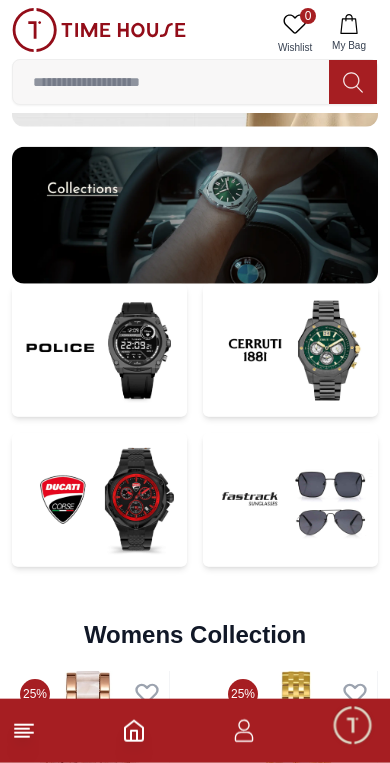 scroll, scrollTop: 3827, scrollLeft: 0, axis: vertical 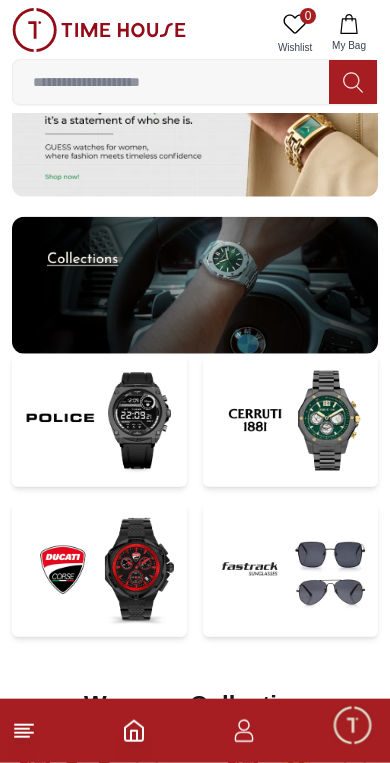 click at bounding box center (290, 569) 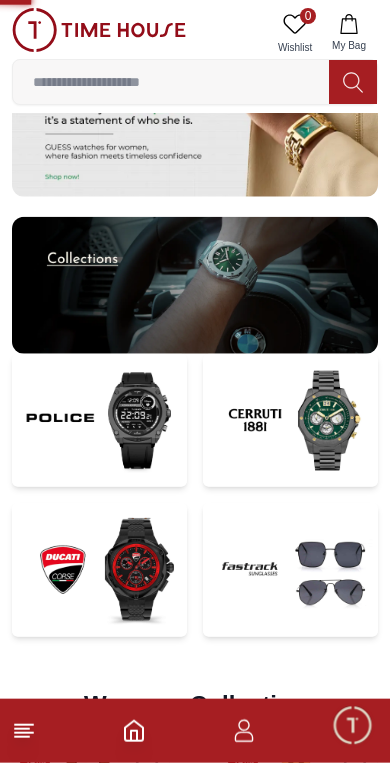 scroll, scrollTop: 3757, scrollLeft: 0, axis: vertical 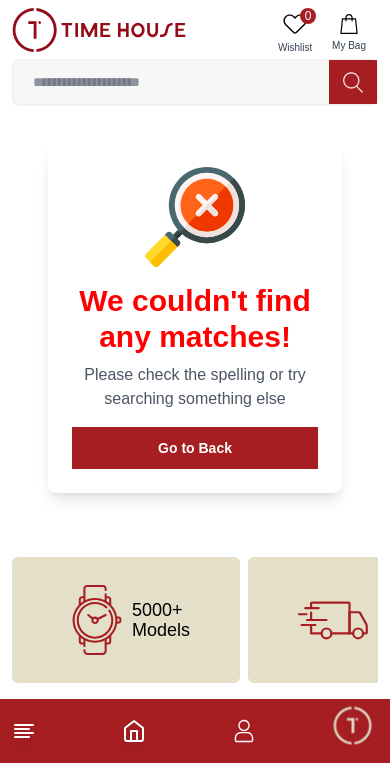 click on "Go to Back" at bounding box center [195, 448] 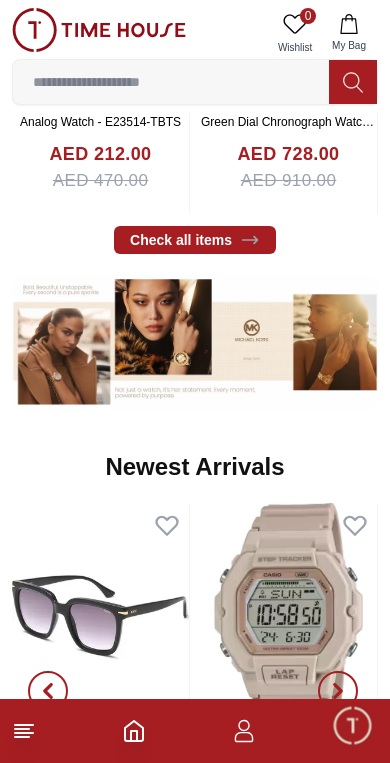 scroll, scrollTop: 3757, scrollLeft: 0, axis: vertical 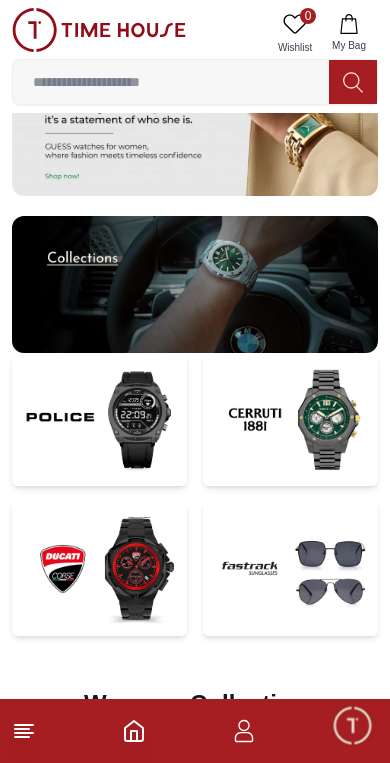 click at bounding box center [290, 568] 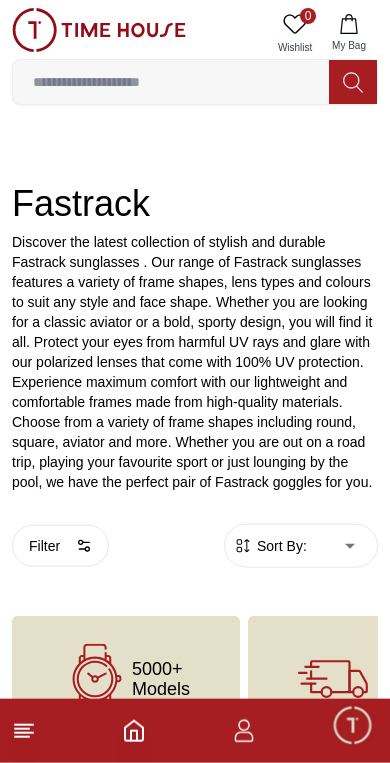 scroll, scrollTop: 248, scrollLeft: 0, axis: vertical 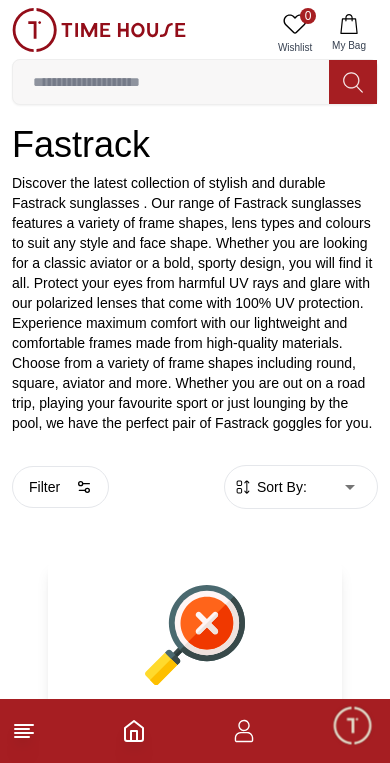 click 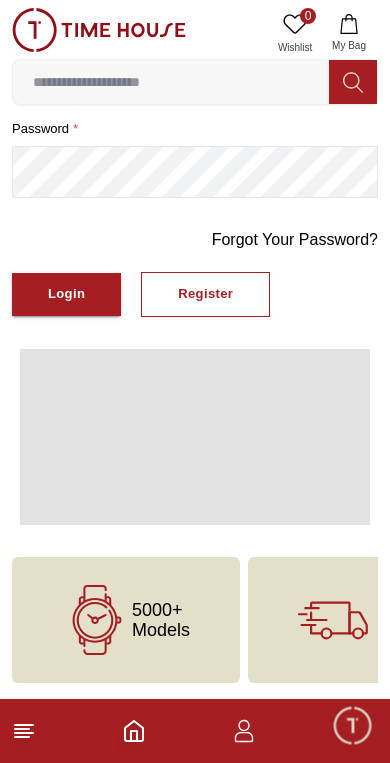 scroll, scrollTop: 0, scrollLeft: 0, axis: both 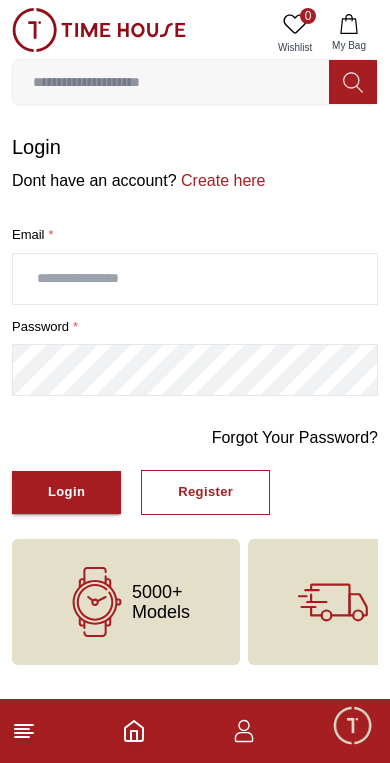 click at bounding box center [195, 279] 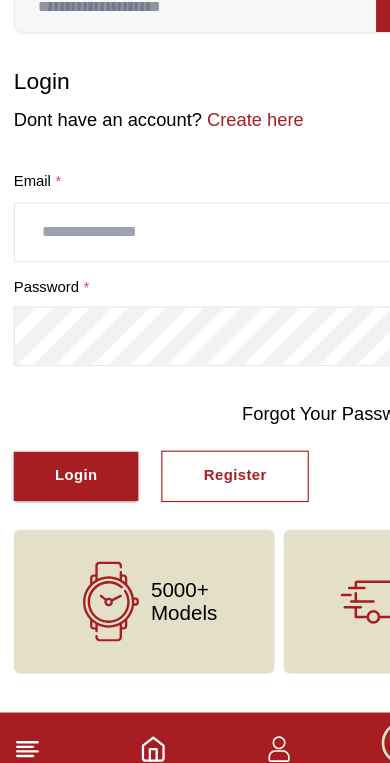 type on "**********" 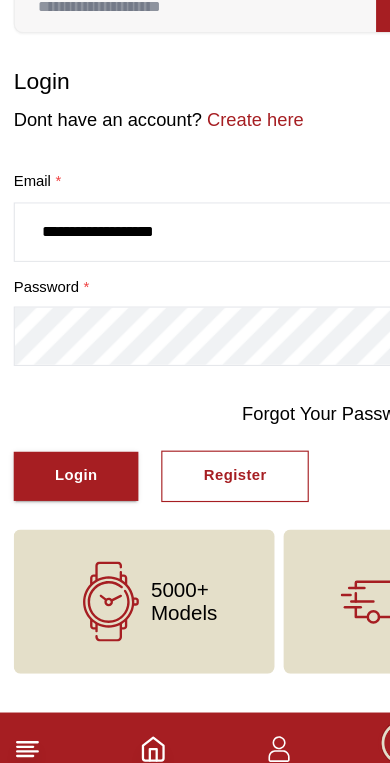click on "Login" at bounding box center (66, 492) 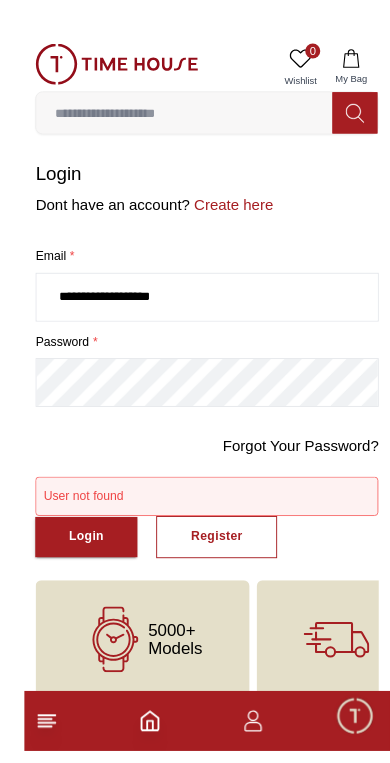 scroll, scrollTop: 12, scrollLeft: 0, axis: vertical 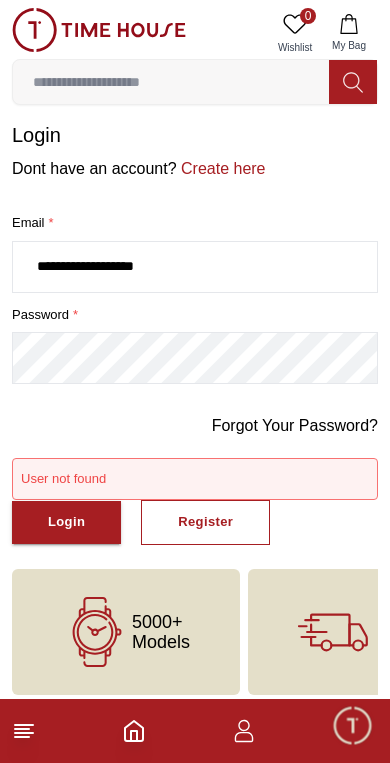 click on "Create here" at bounding box center (221, 168) 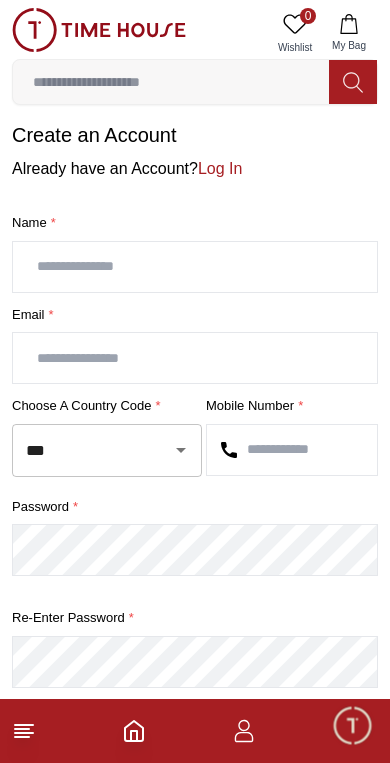 click at bounding box center (195, 267) 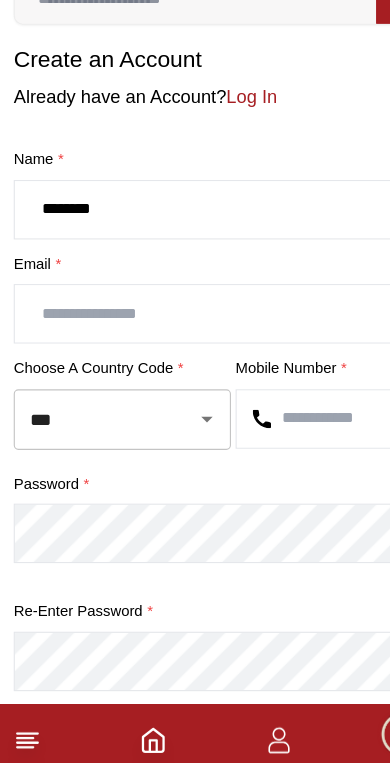click at bounding box center [195, 358] 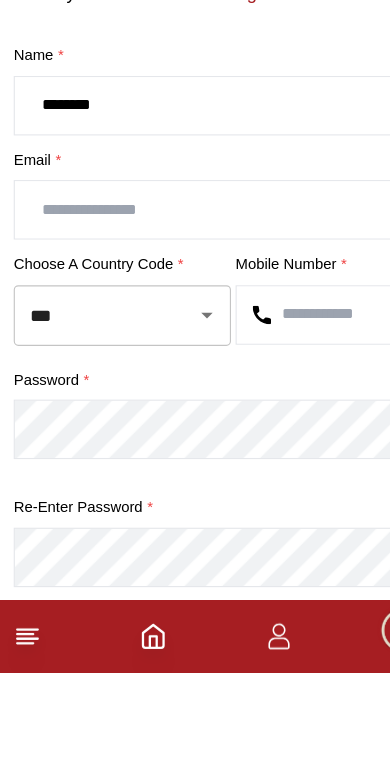 click on "********" at bounding box center (195, 267) 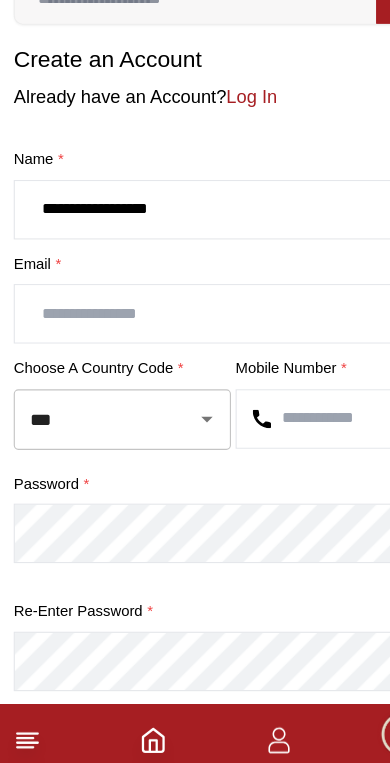 type on "**********" 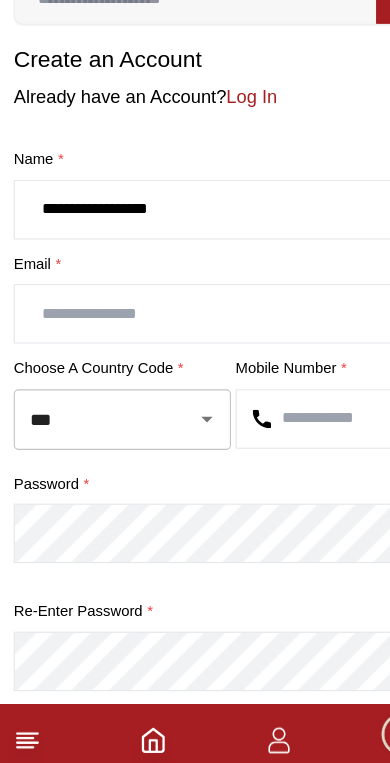 click at bounding box center [195, 358] 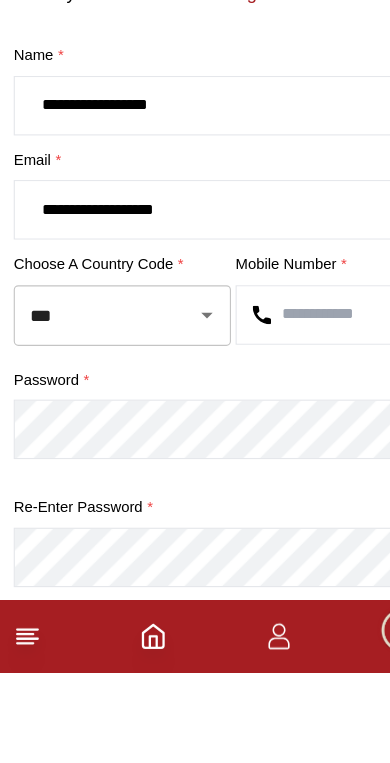 click 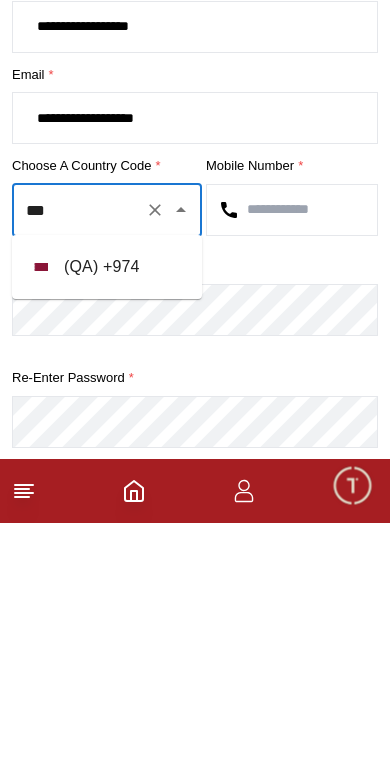 scroll, scrollTop: 0, scrollLeft: 0, axis: both 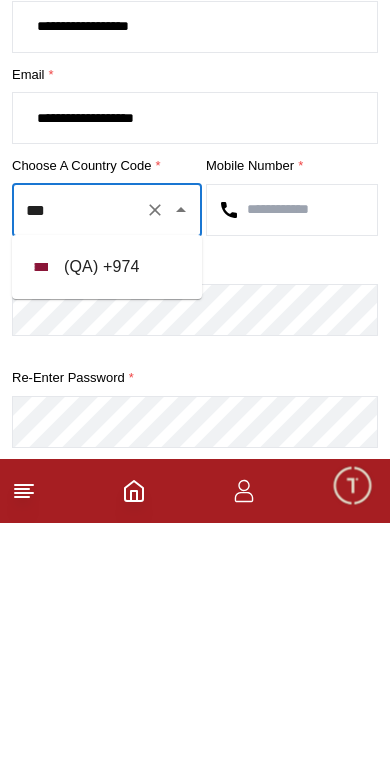 click on "( QA ) + 974" at bounding box center (107, 507) 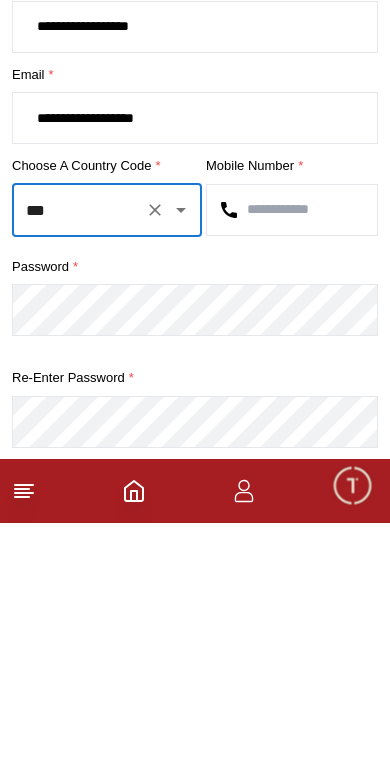 type on "***" 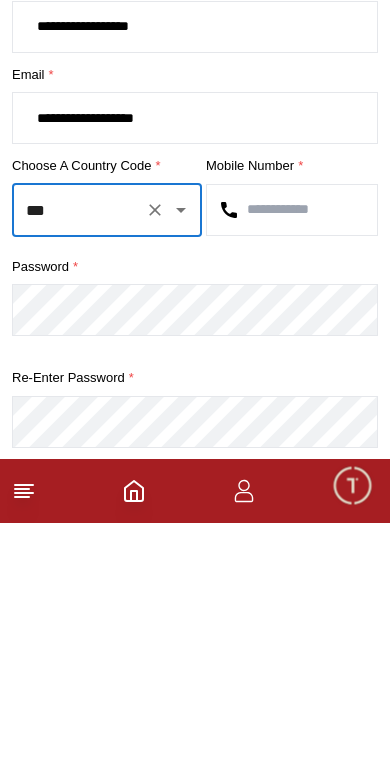 click at bounding box center [292, 450] 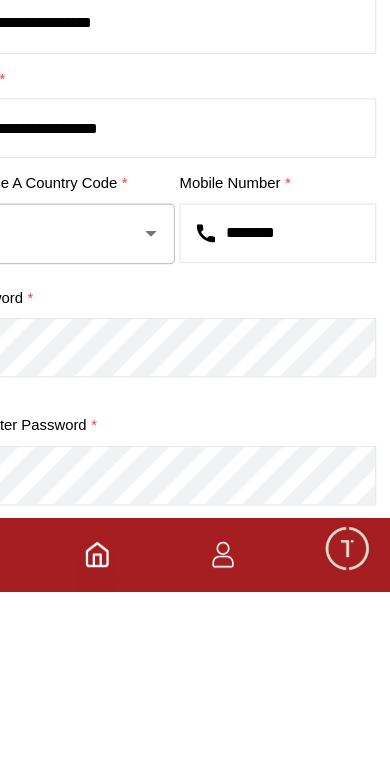 type on "********" 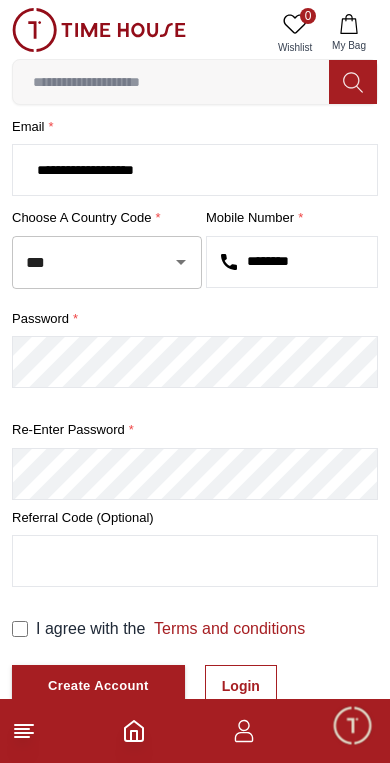 scroll, scrollTop: 200, scrollLeft: 0, axis: vertical 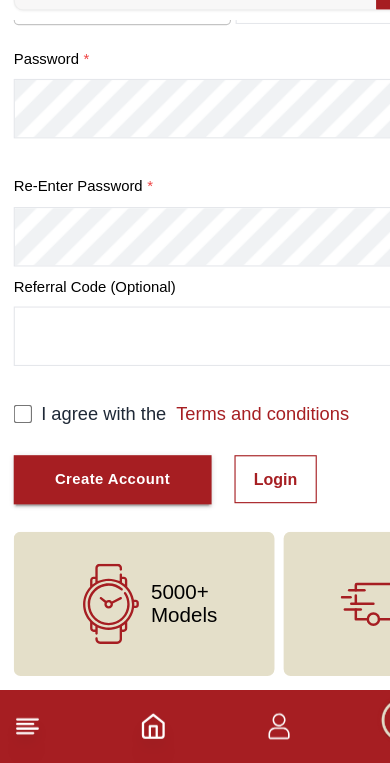 click on "Create Account" at bounding box center [98, 515] 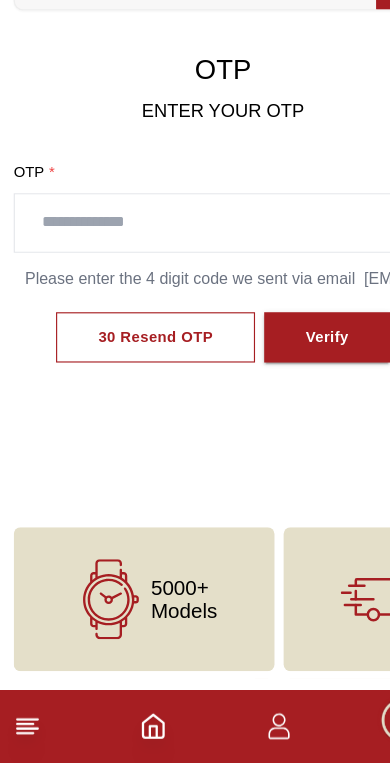 scroll, scrollTop: 0, scrollLeft: 0, axis: both 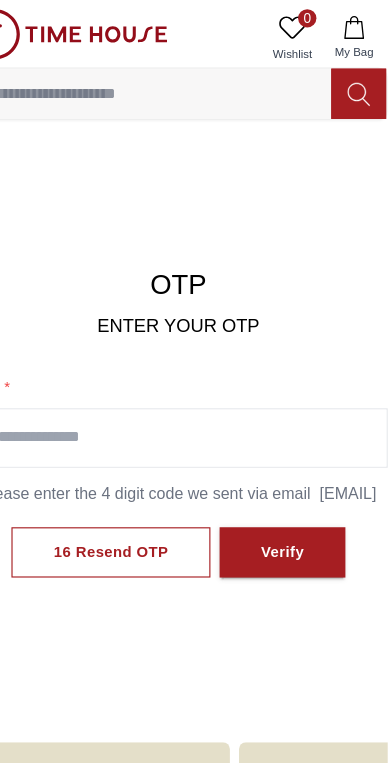 click at bounding box center (195, 383) 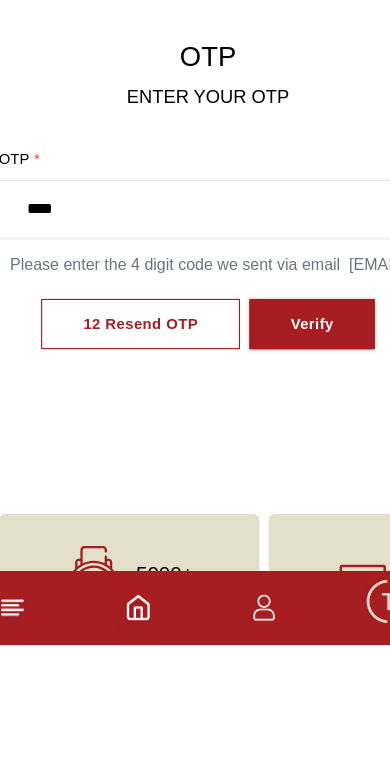type on "****" 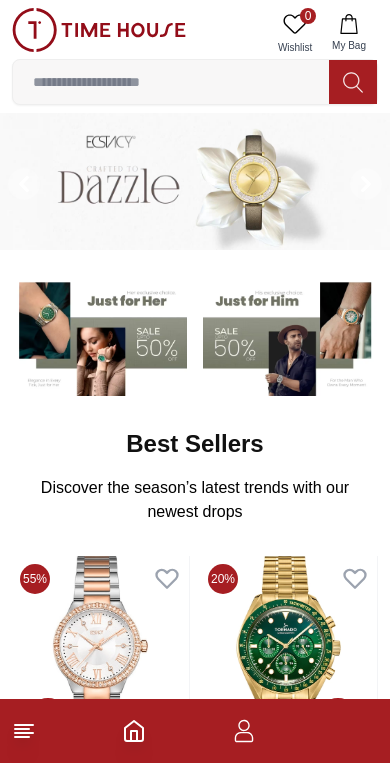 scroll, scrollTop: 0, scrollLeft: 0, axis: both 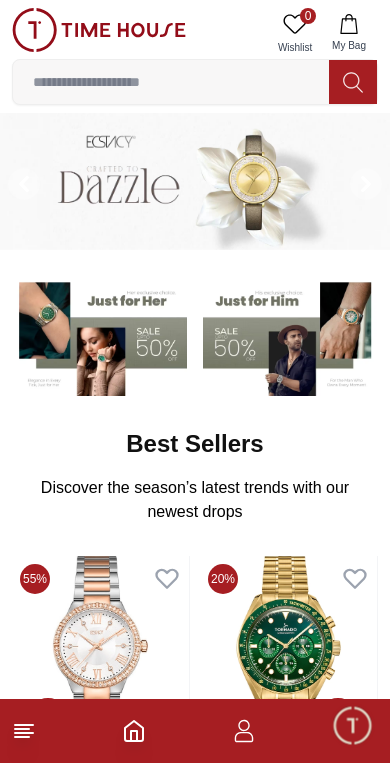click 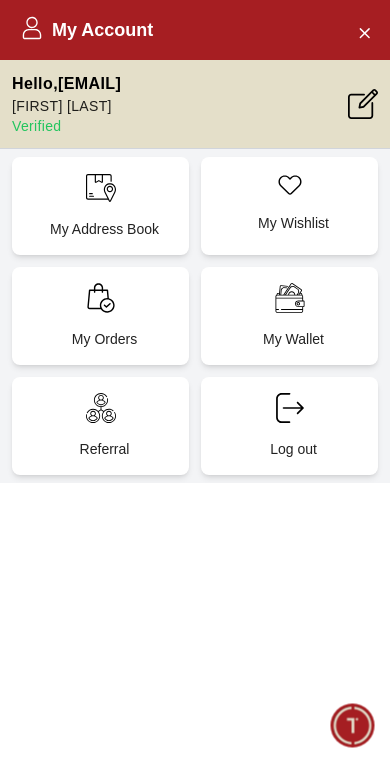 click on "My Address Book" at bounding box center [100, 206] 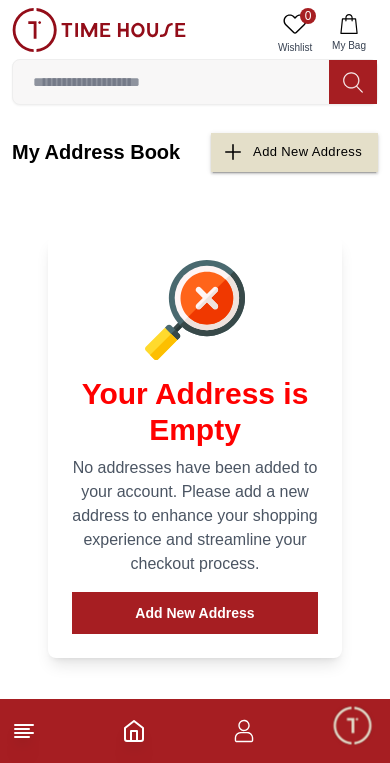 click on "Add New Address" at bounding box center [195, 613] 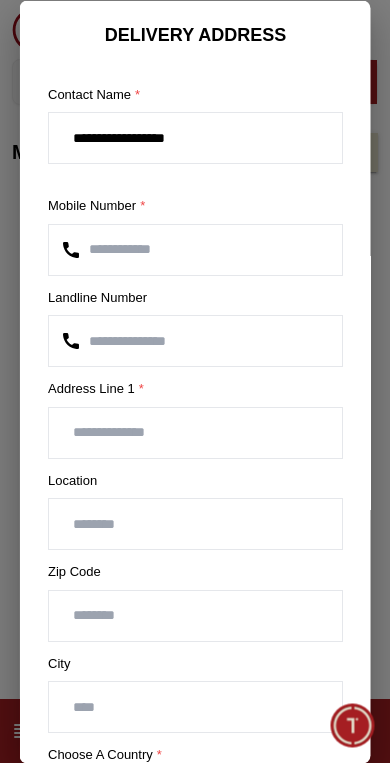 scroll, scrollTop: 0, scrollLeft: 0, axis: both 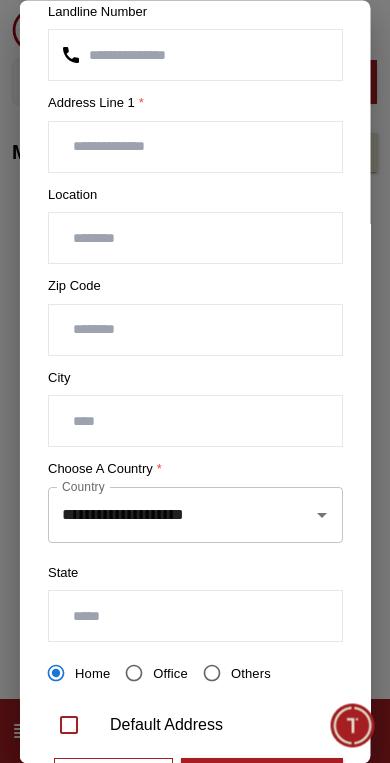 click 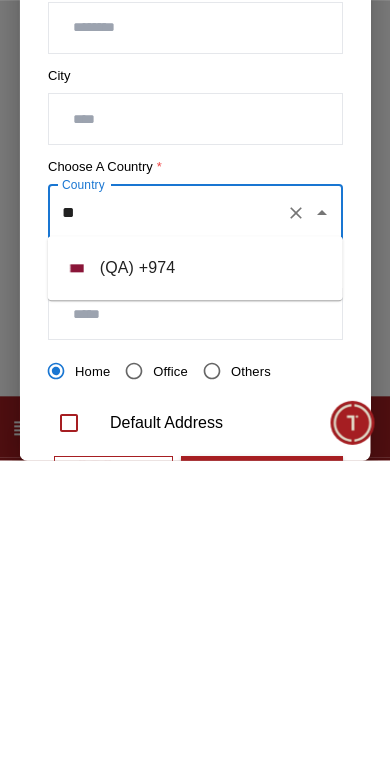 click on "( QA ) + 974" at bounding box center [195, 571] 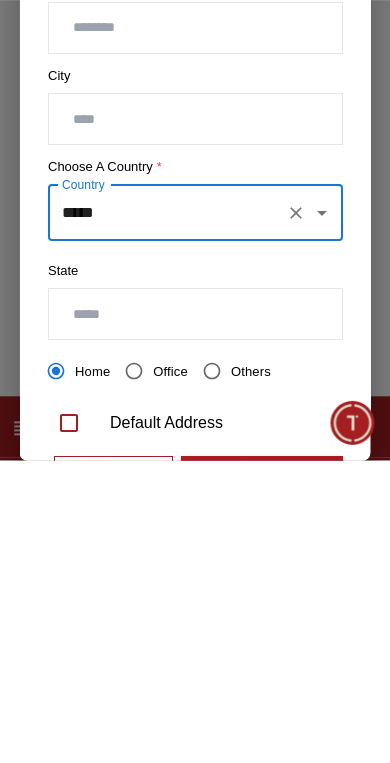 click at bounding box center [195, 617] 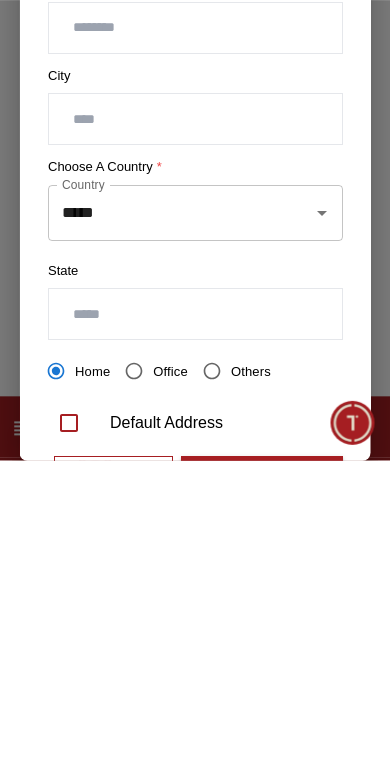 scroll, scrollTop: 31, scrollLeft: 0, axis: vertical 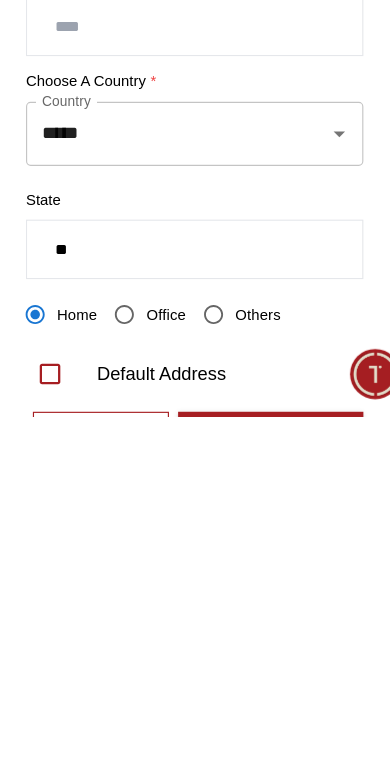 type on "*" 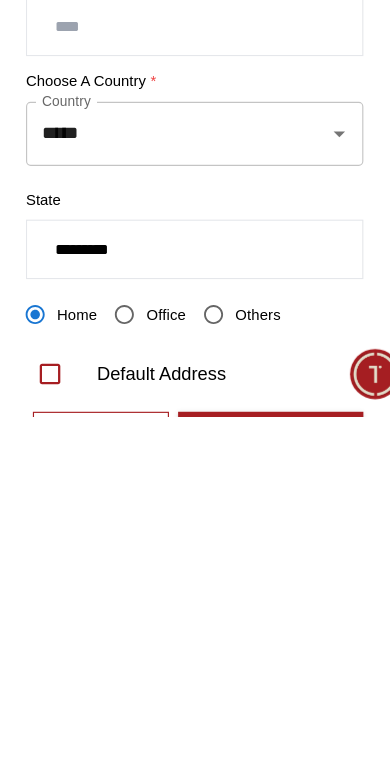 type on "*********" 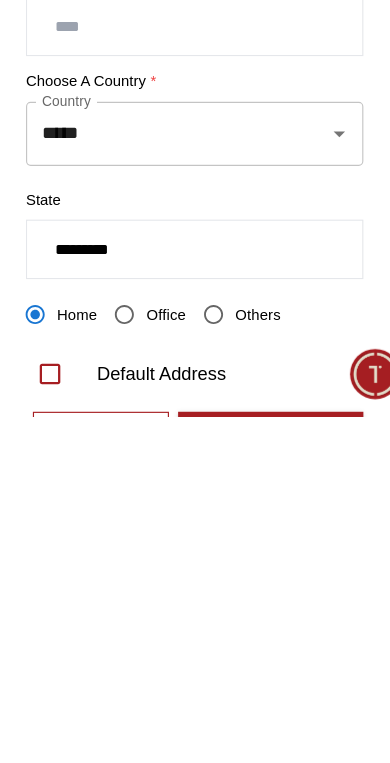 scroll, scrollTop: 164, scrollLeft: 0, axis: vertical 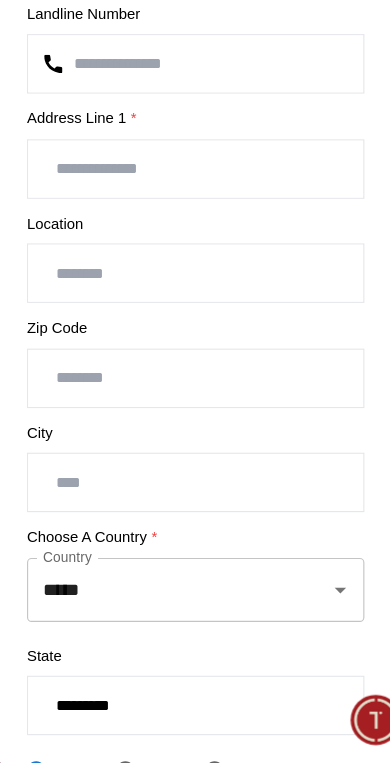 click at bounding box center [195, 518] 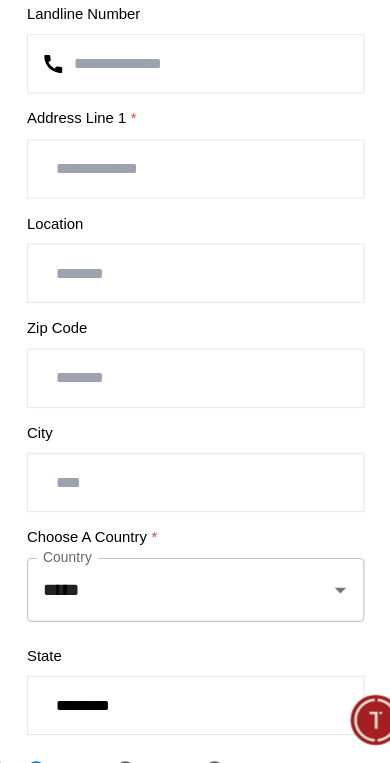 scroll, scrollTop: 163, scrollLeft: 0, axis: vertical 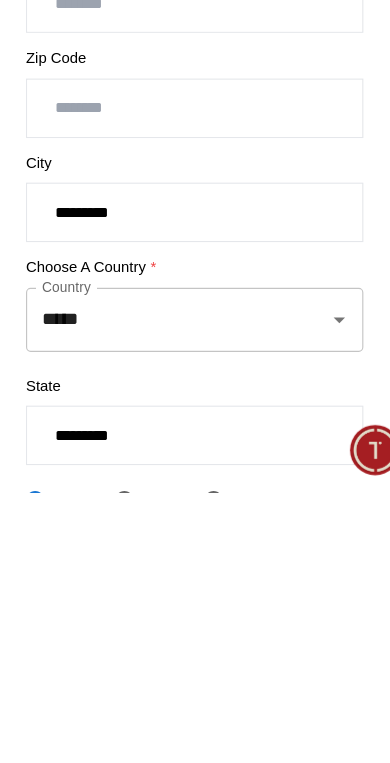 type on "*********" 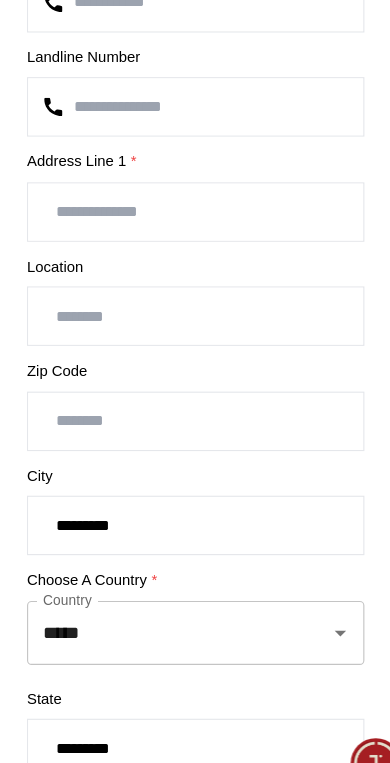 click at bounding box center [195, 243] 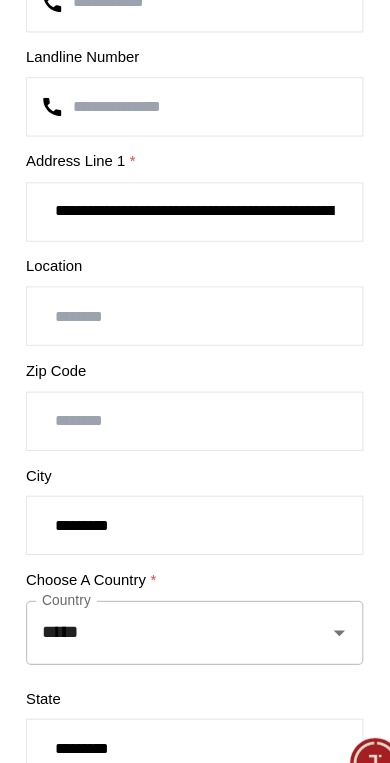 type on "**********" 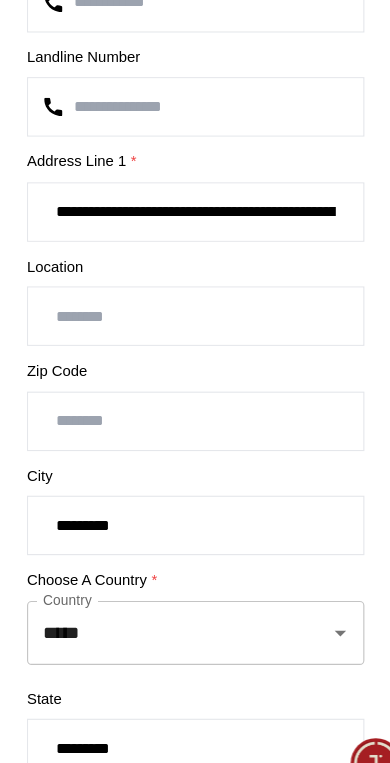 click at bounding box center (195, 335) 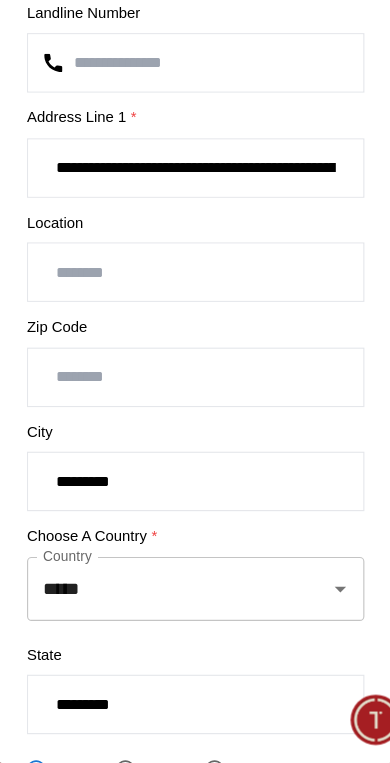 scroll, scrollTop: 164, scrollLeft: 0, axis: vertical 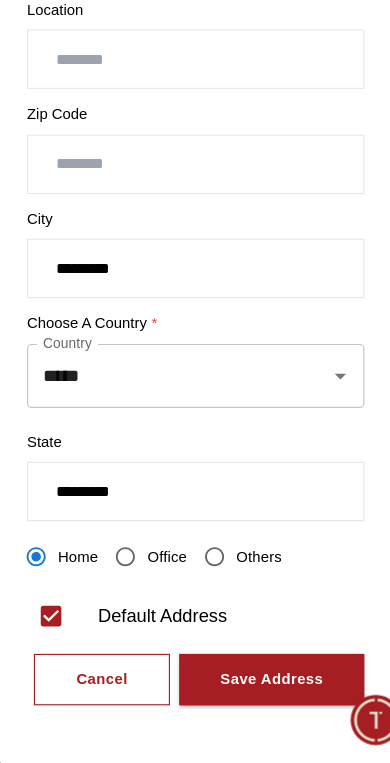 click on "Save Address" at bounding box center [262, 690] 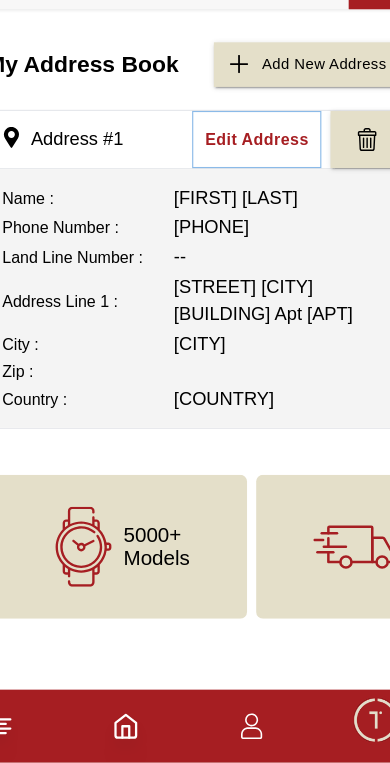 scroll, scrollTop: 0, scrollLeft: 0, axis: both 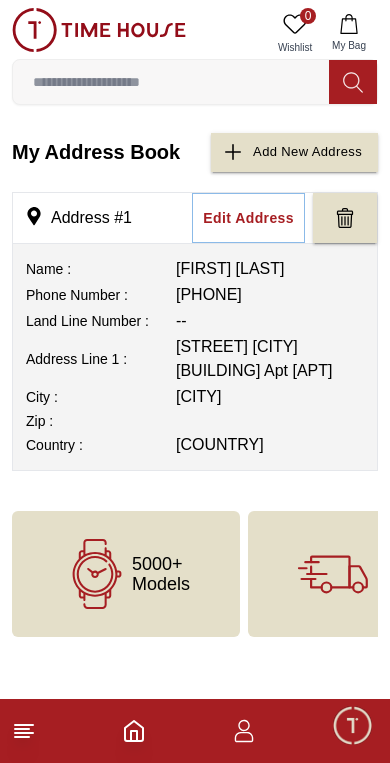 click 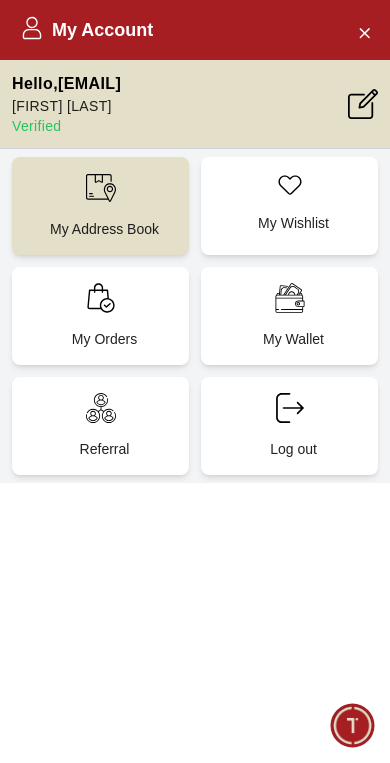 click 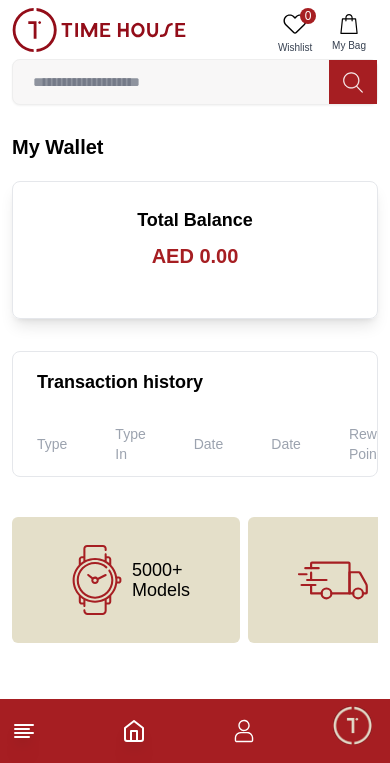 click on "Total Balance AED 0.00" at bounding box center (195, 238) 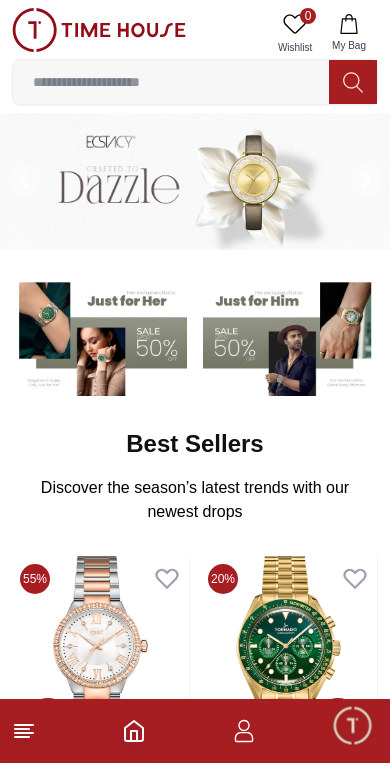 click 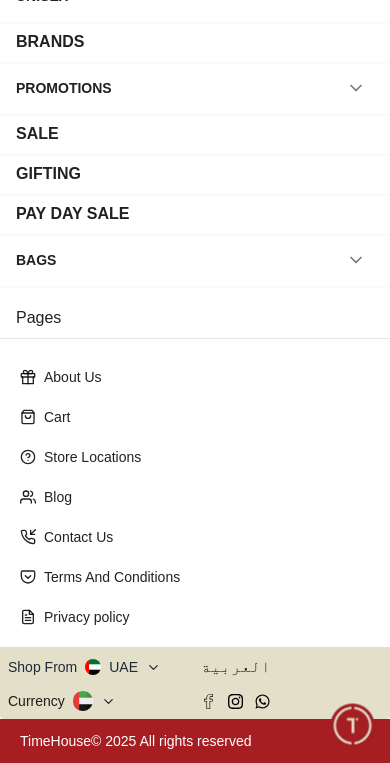 scroll, scrollTop: 262, scrollLeft: 0, axis: vertical 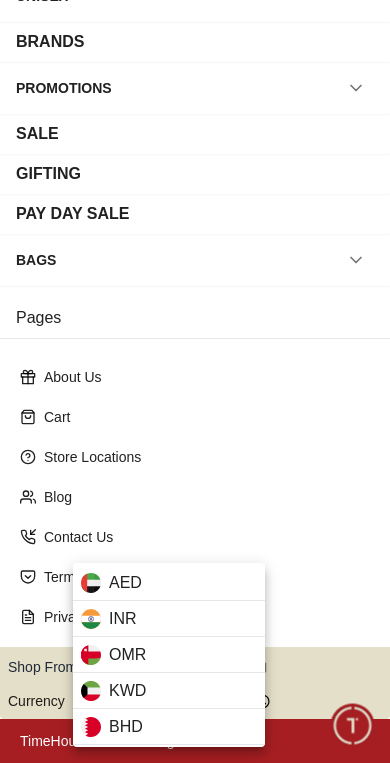 click at bounding box center (195, 381) 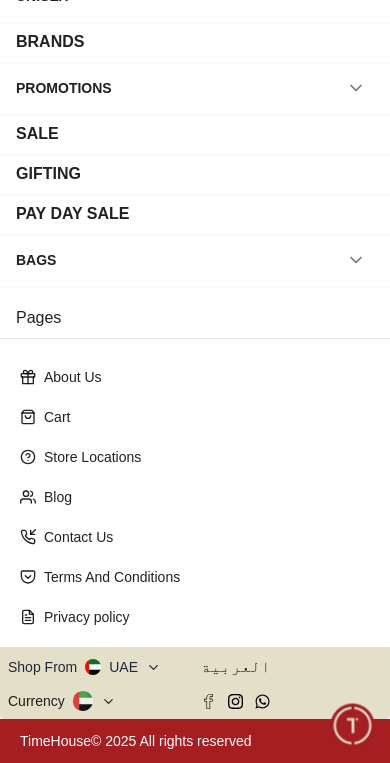 click on "Shop From UAE" at bounding box center (84, 667) 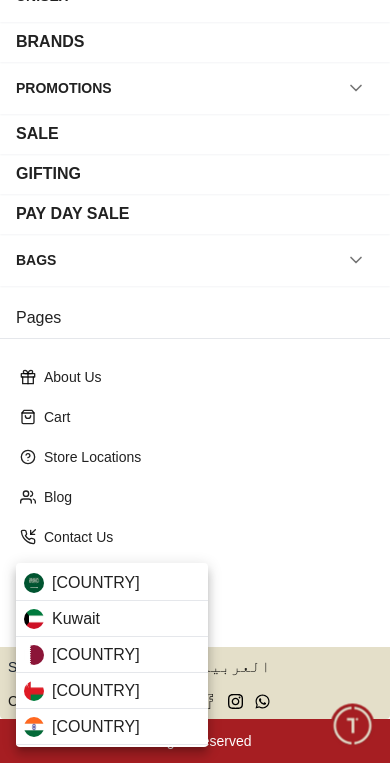 click on "Qatar" at bounding box center (112, 655) 